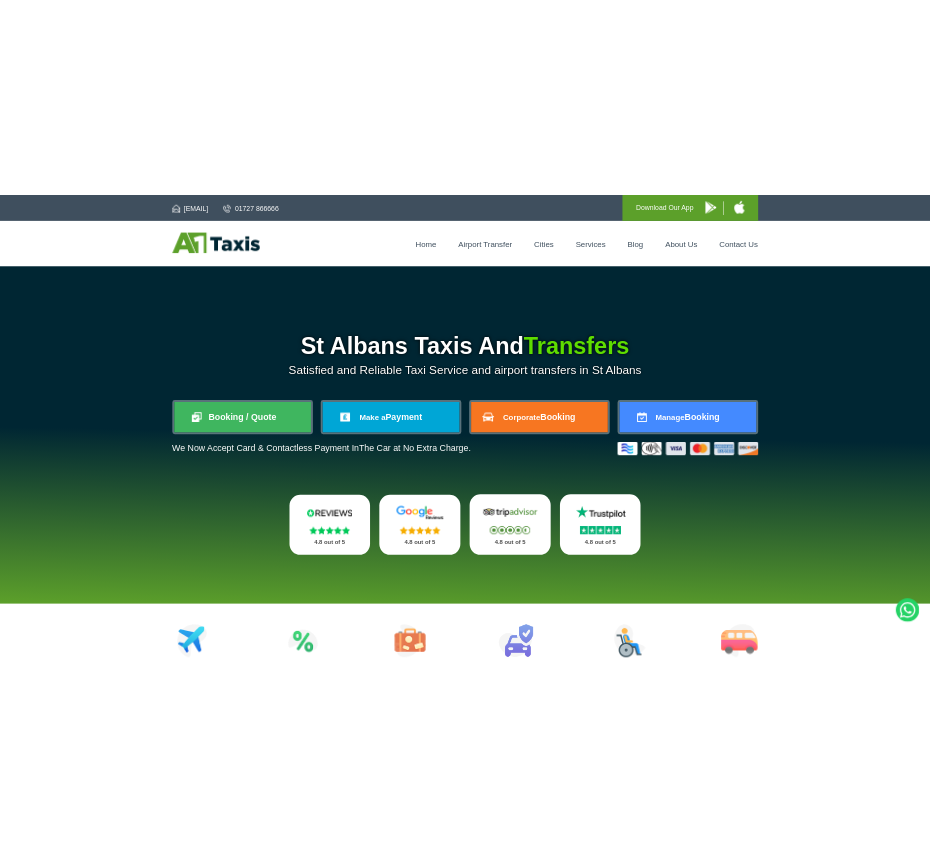 scroll, scrollTop: 0, scrollLeft: 0, axis: both 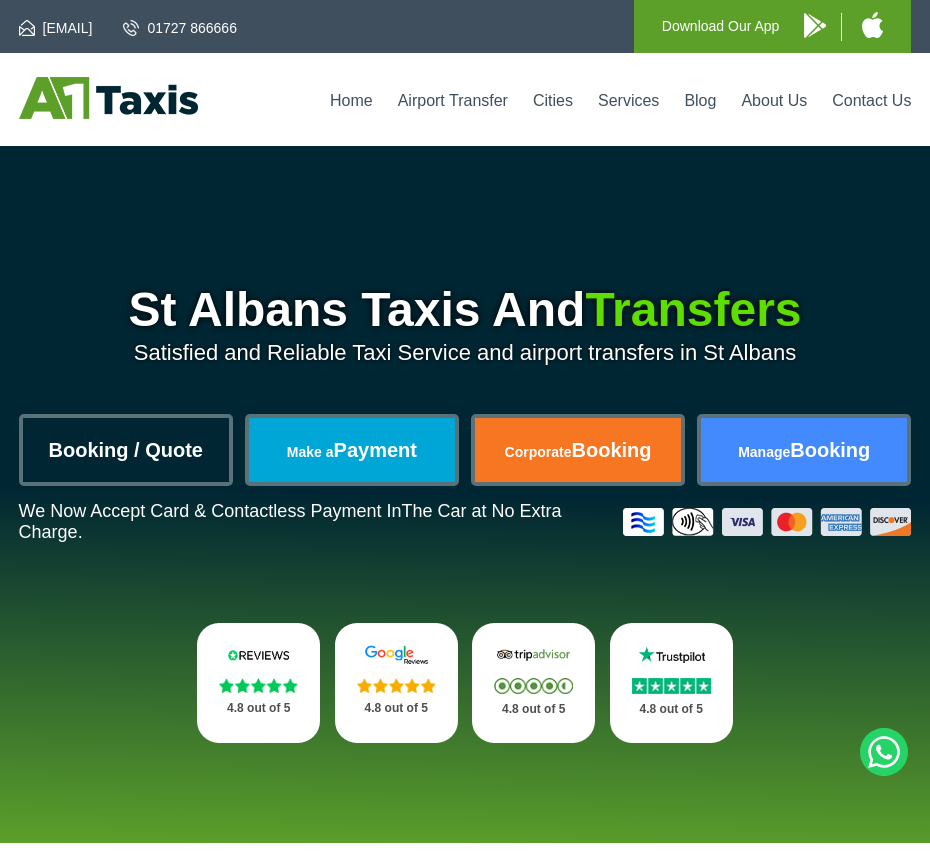 click on "Booking / Quote" at bounding box center (126, 450) 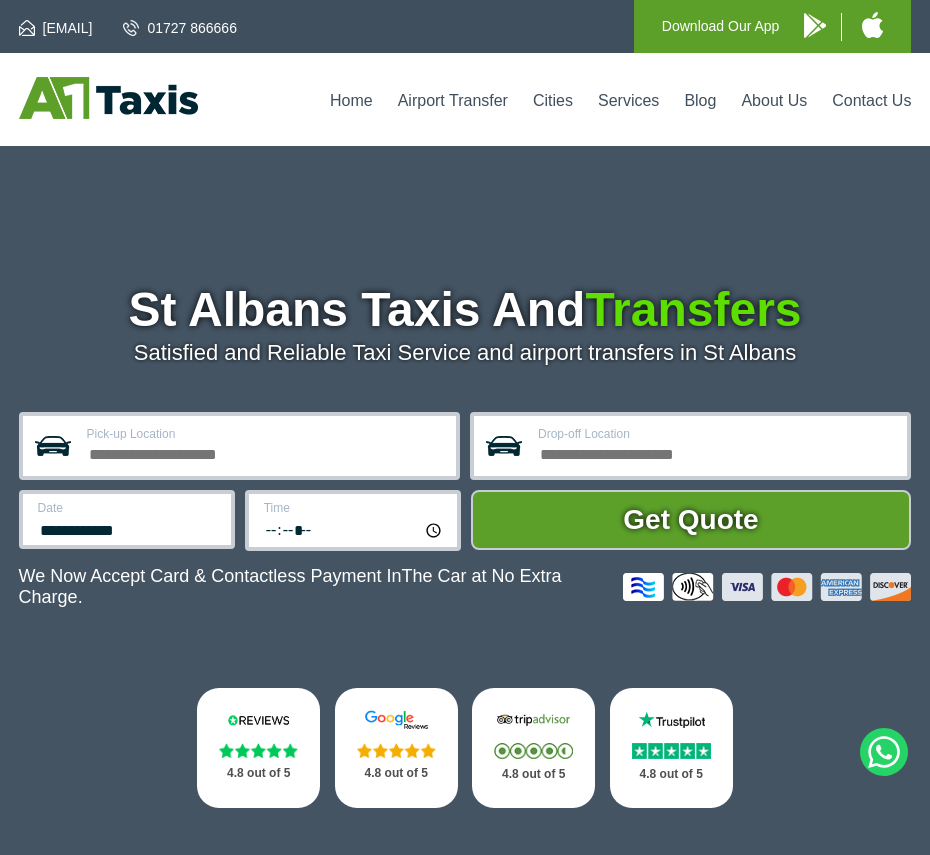 scroll, scrollTop: 0, scrollLeft: 0, axis: both 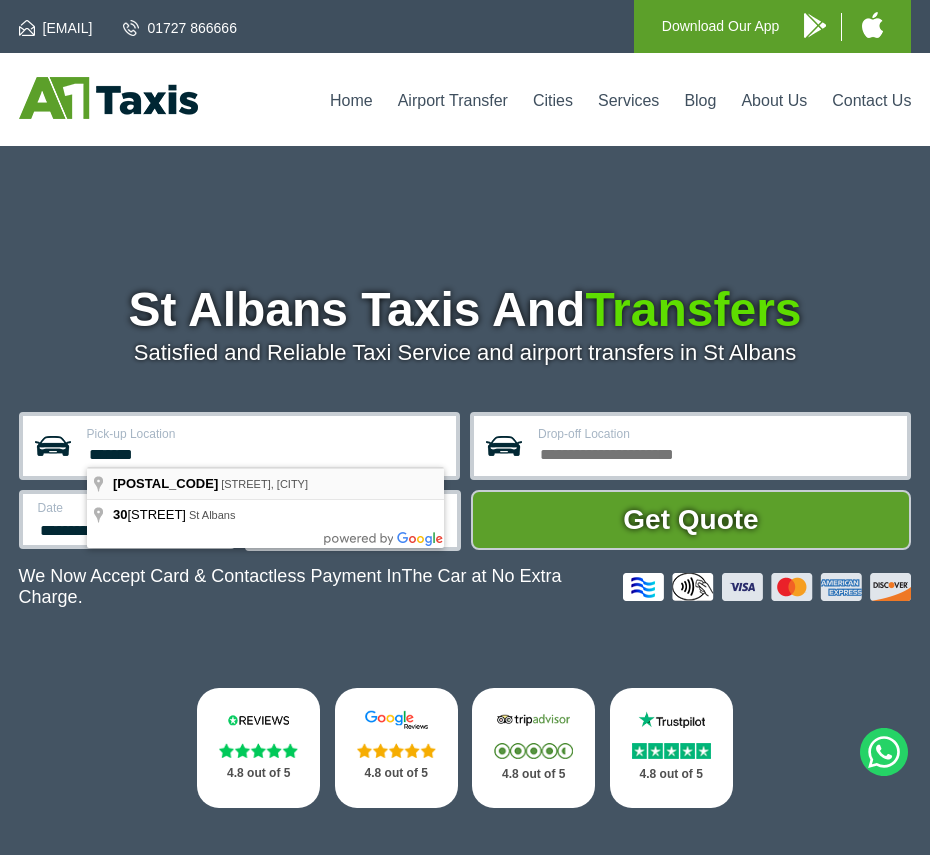 type on "**********" 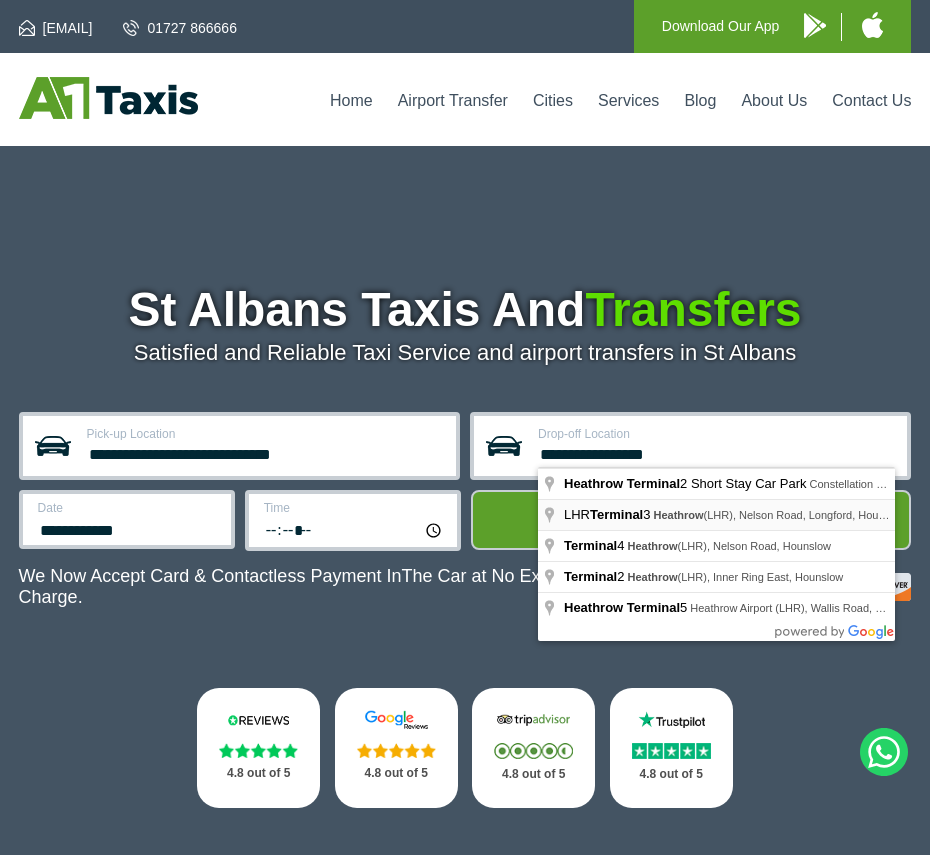 type on "**********" 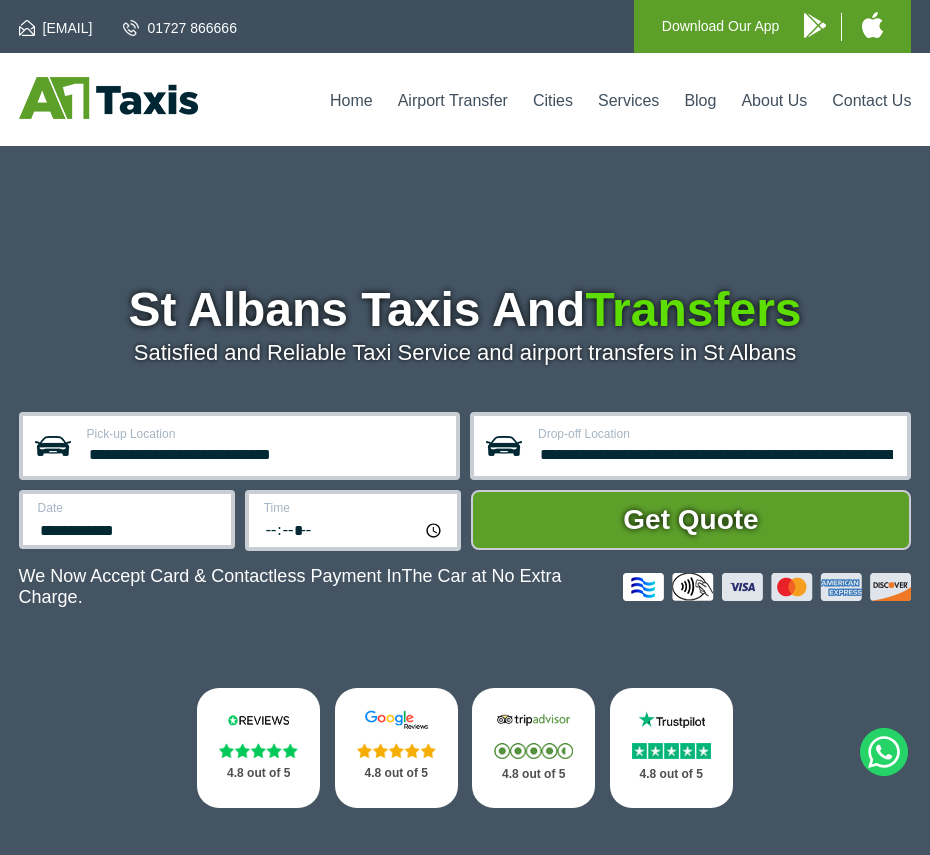 click on "**********" at bounding box center (128, 528) 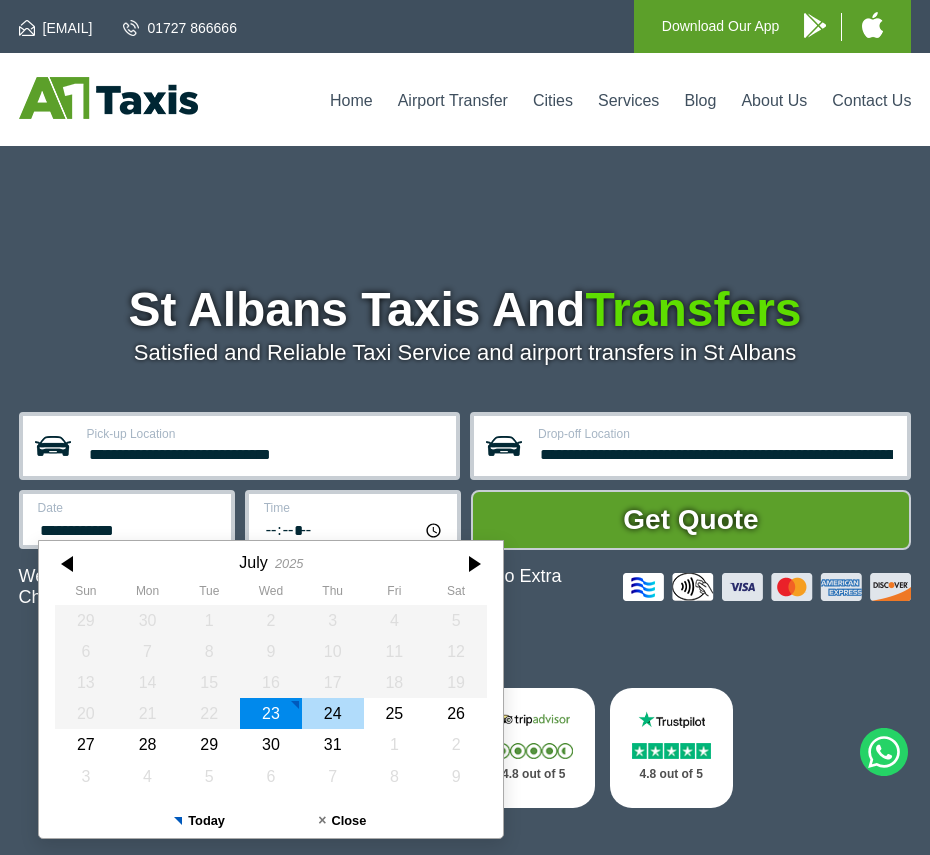 click on "24" at bounding box center [332, 713] 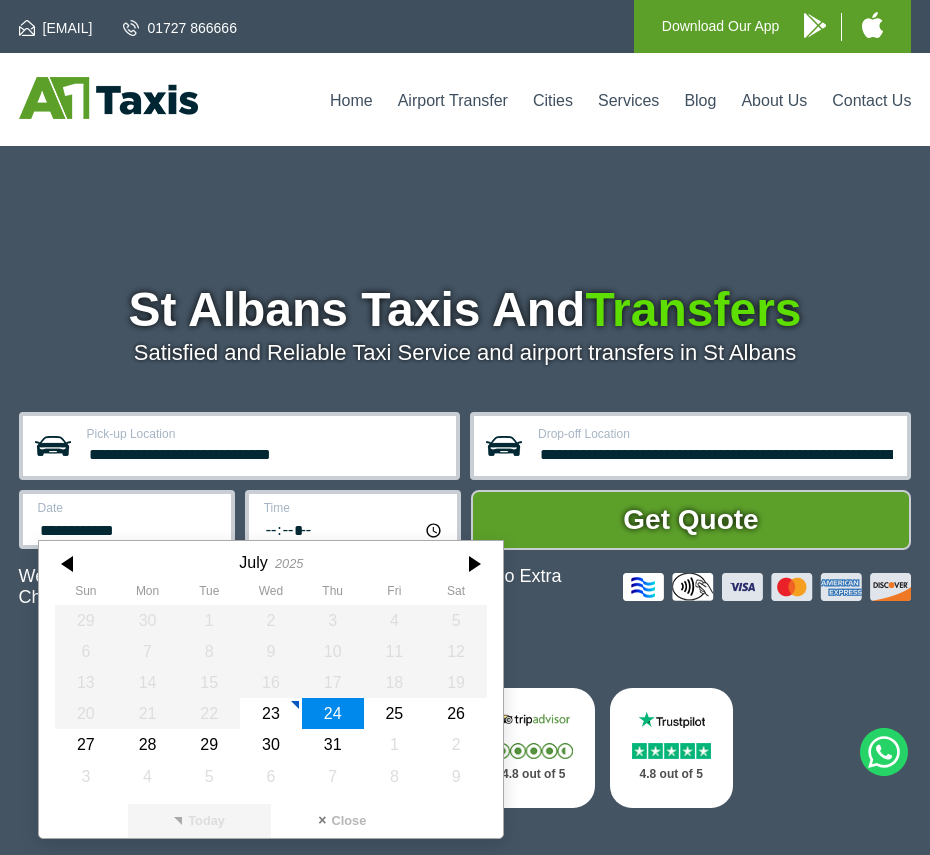 type on "**********" 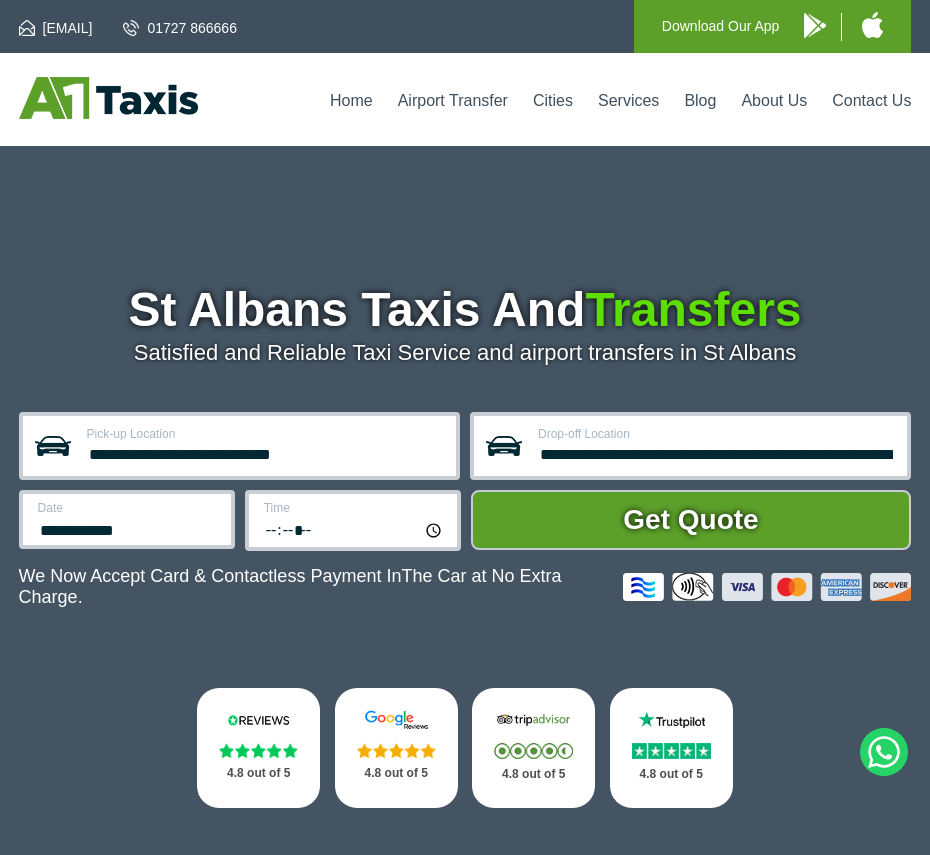 click on "*****" at bounding box center [354, 529] 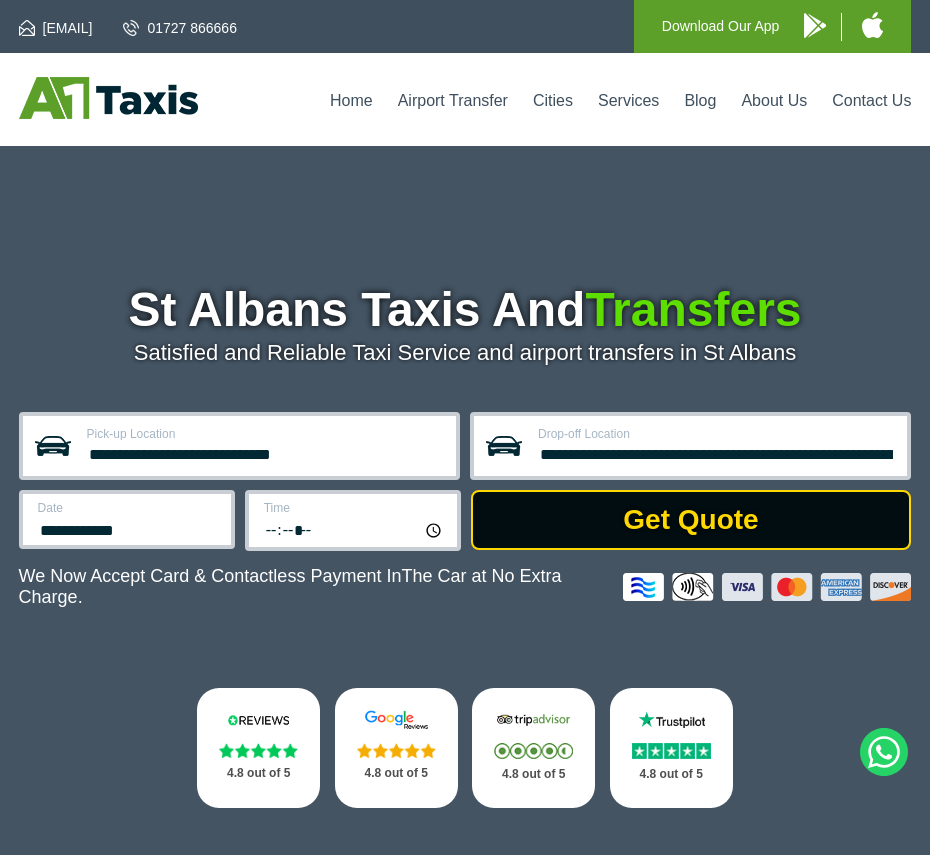 type on "*****" 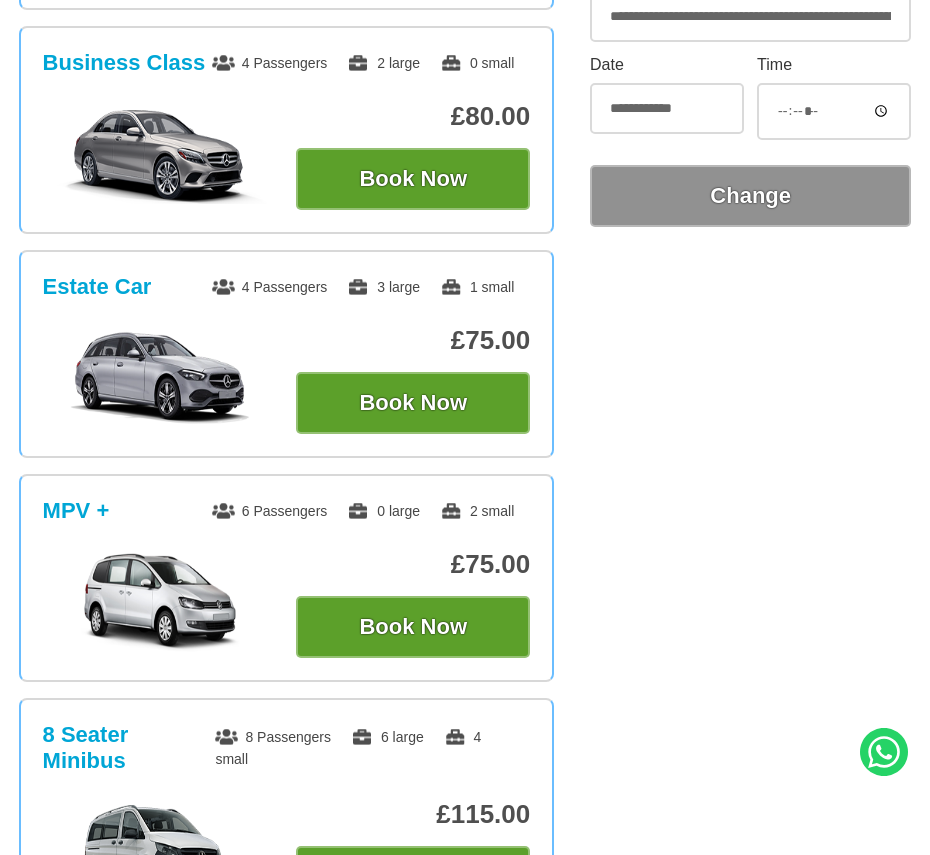 scroll, scrollTop: 700, scrollLeft: 0, axis: vertical 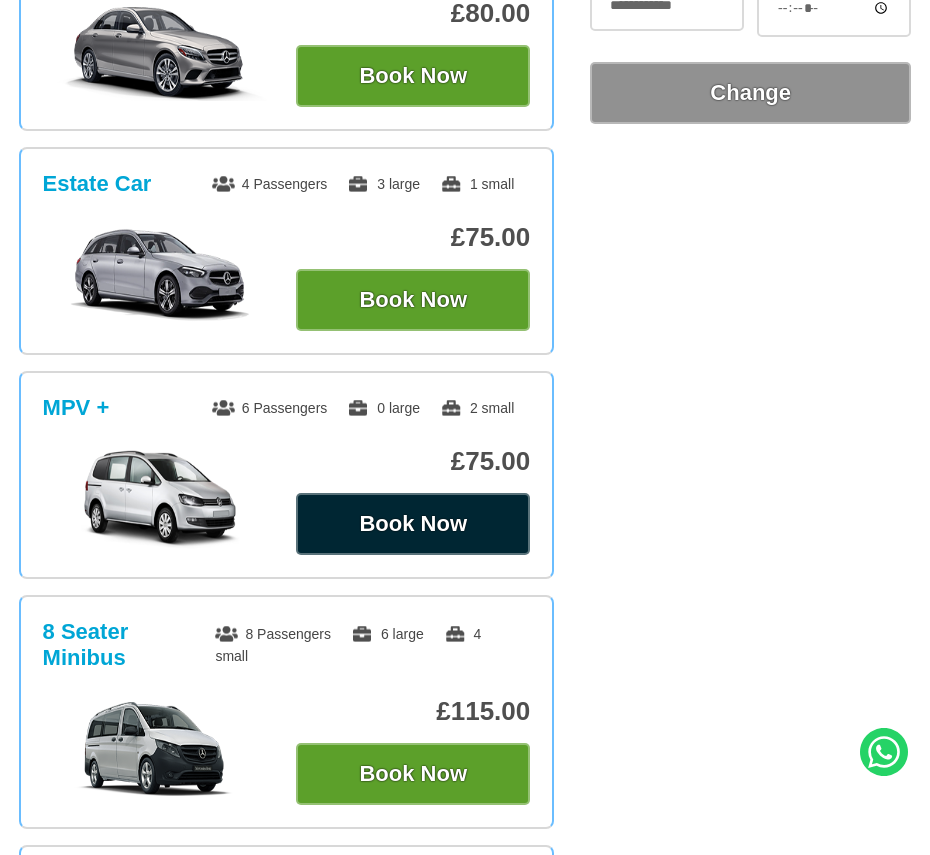 click on "Book Now" at bounding box center (413, 524) 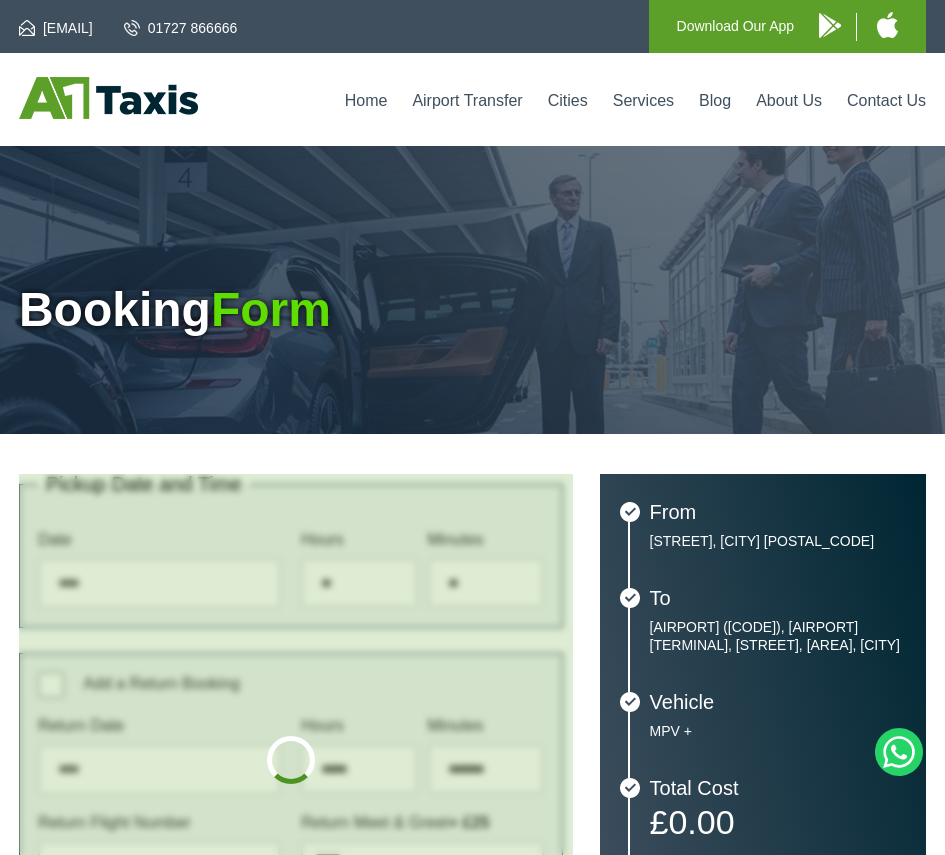 type on "**********" 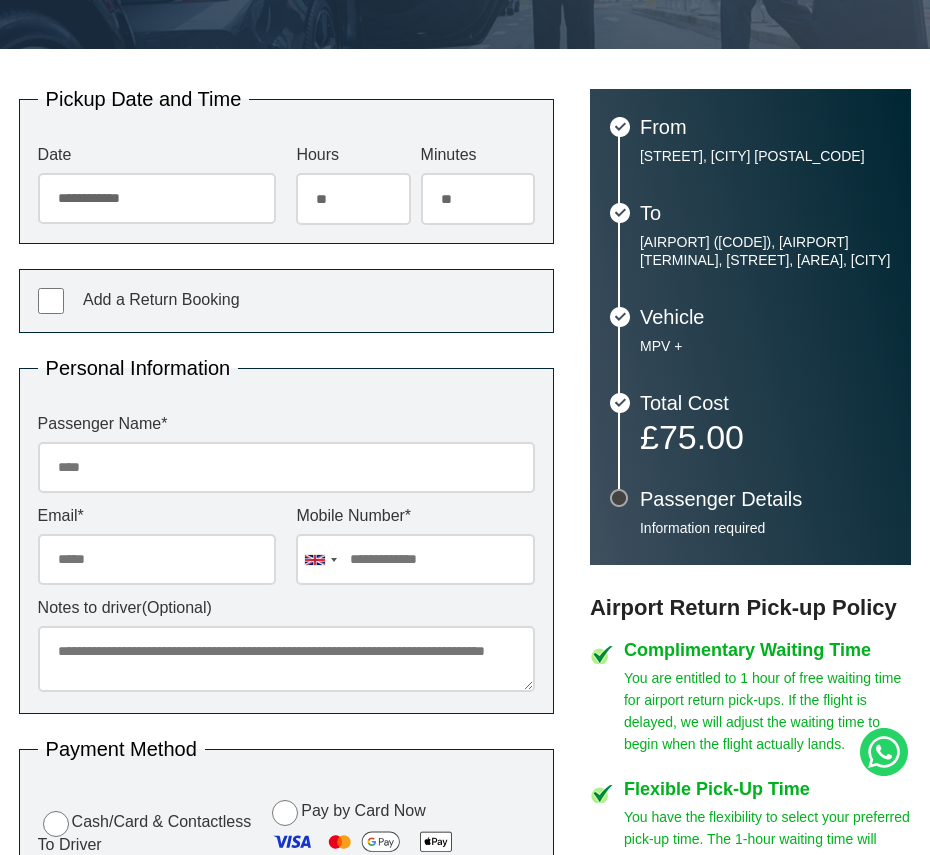 scroll, scrollTop: 400, scrollLeft: 0, axis: vertical 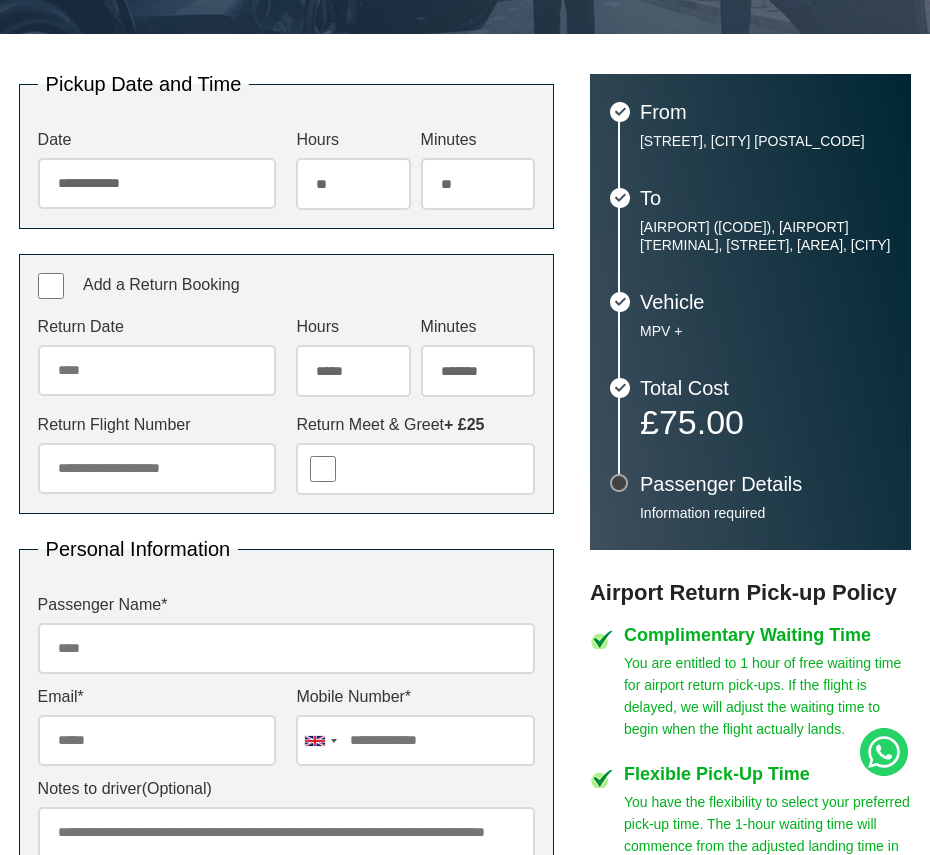 click on "Return Date" at bounding box center [157, 370] 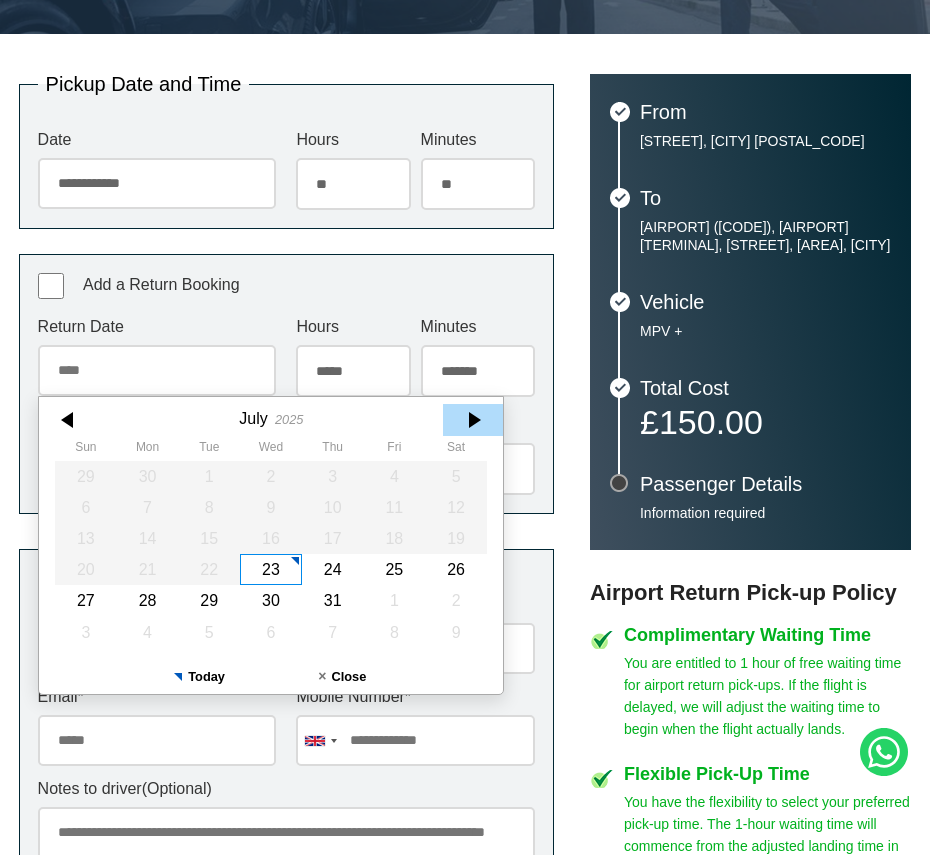 click at bounding box center (473, 420) 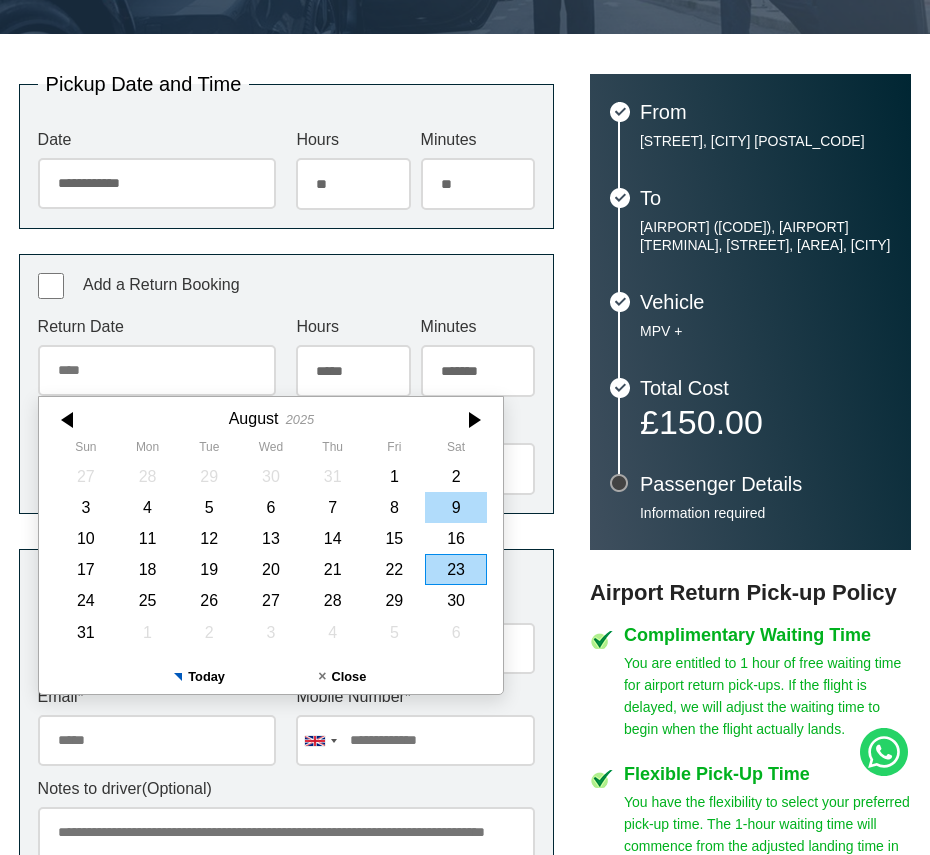click on "9" at bounding box center [456, 507] 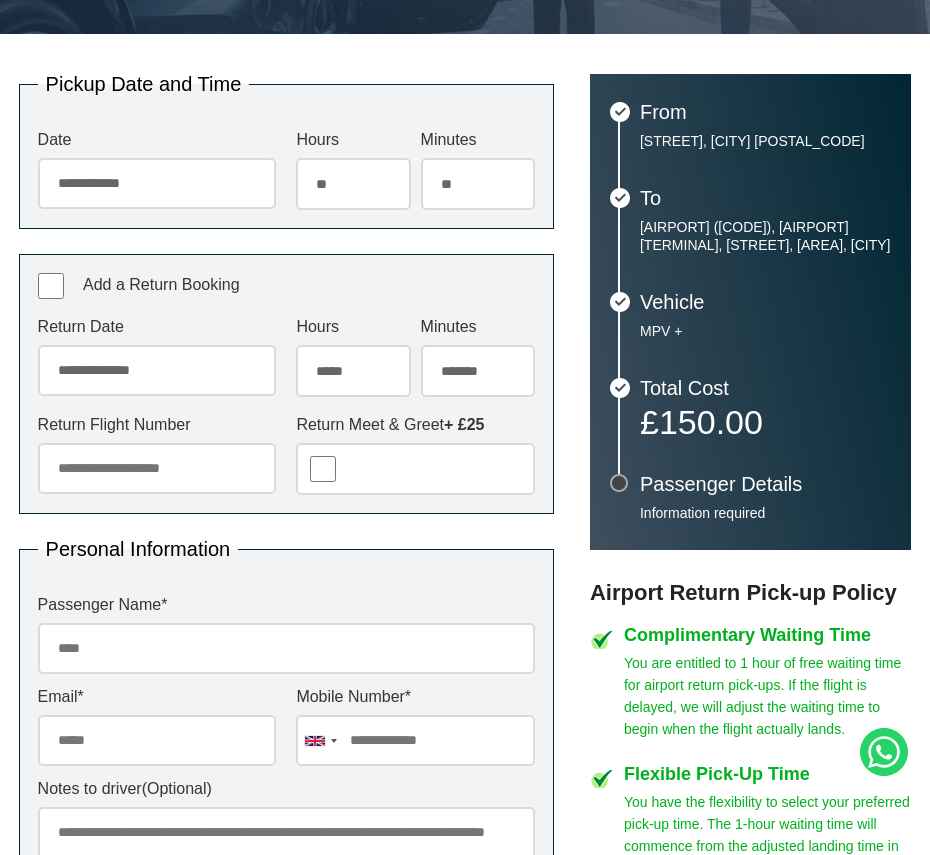click on "*****
**
**
**
**
**
**
** ** ** ** ** ** ** ** ** ** ** ** ** ** ** ** ** **" at bounding box center [353, 371] 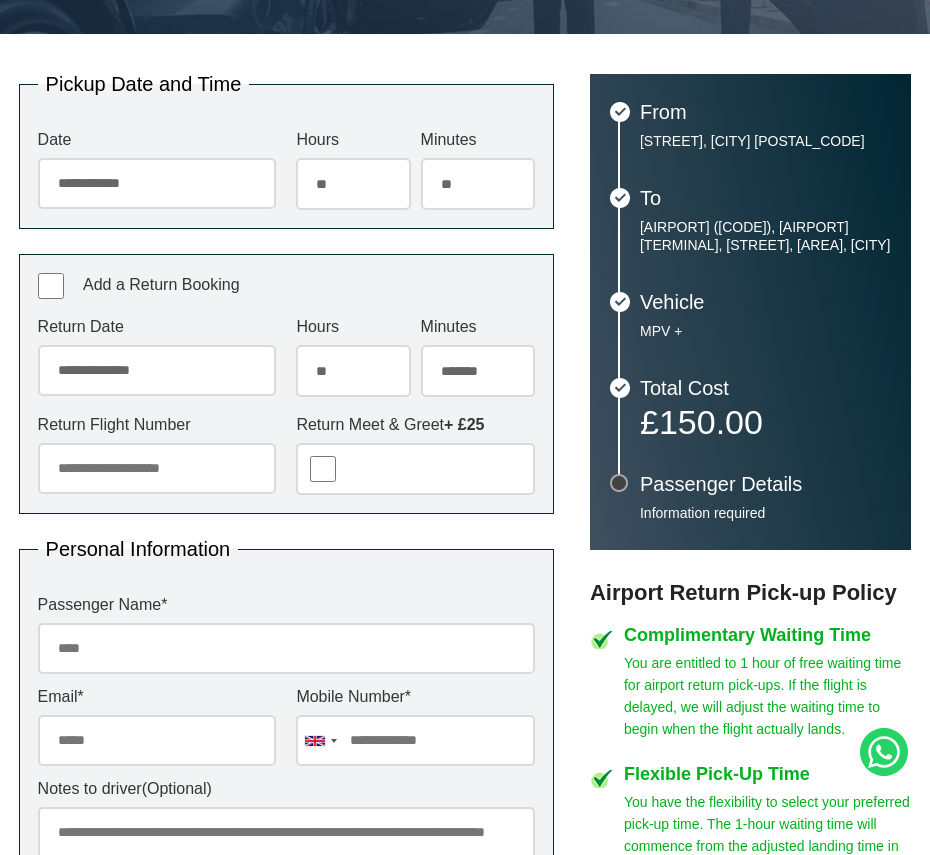 click on "*****
**
**
**
**
**
**
** ** ** ** ** ** ** ** ** ** ** ** ** ** ** ** ** **" at bounding box center (353, 371) 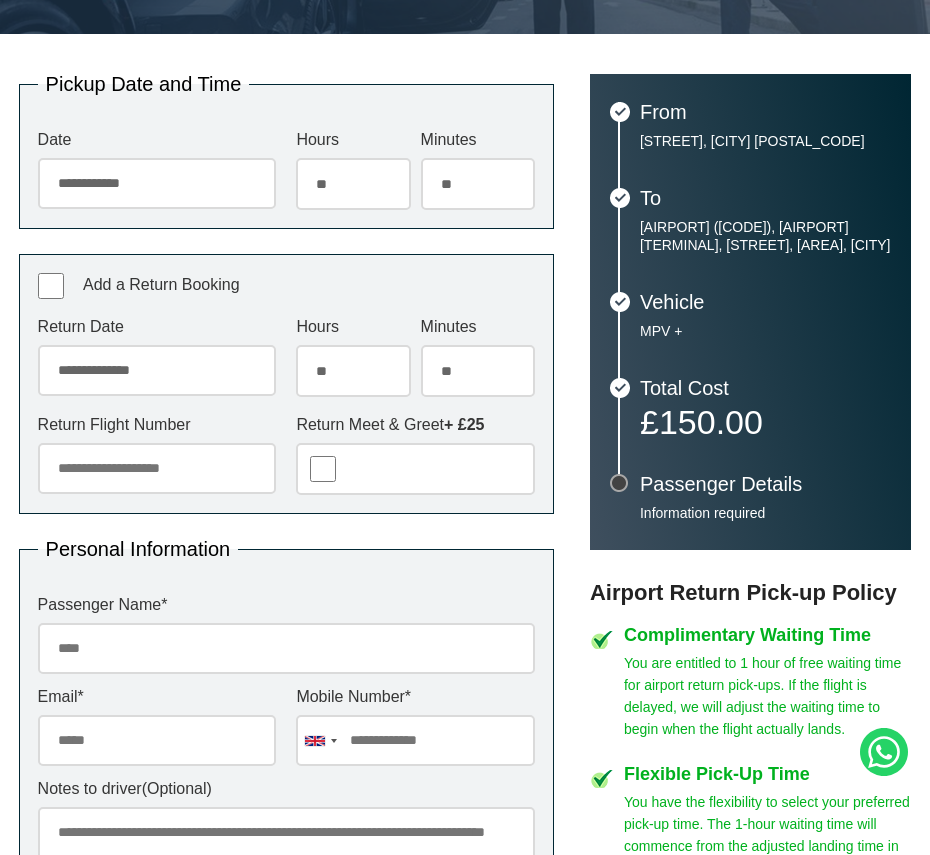 click on "*******
**
**
**
**
**
**
** ** ** ** ** ** ** ** ** ** ** ** ** ** ** ** ** ** ** ** ** ** ** ** ** ** **" at bounding box center (478, 371) 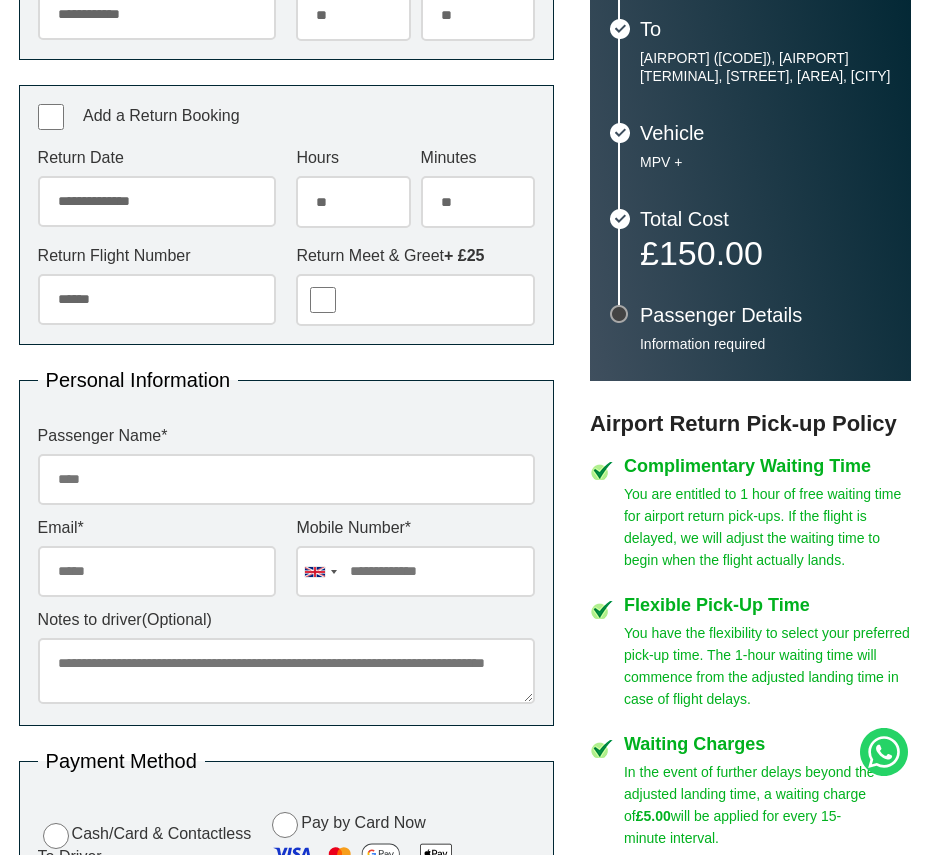 scroll, scrollTop: 600, scrollLeft: 0, axis: vertical 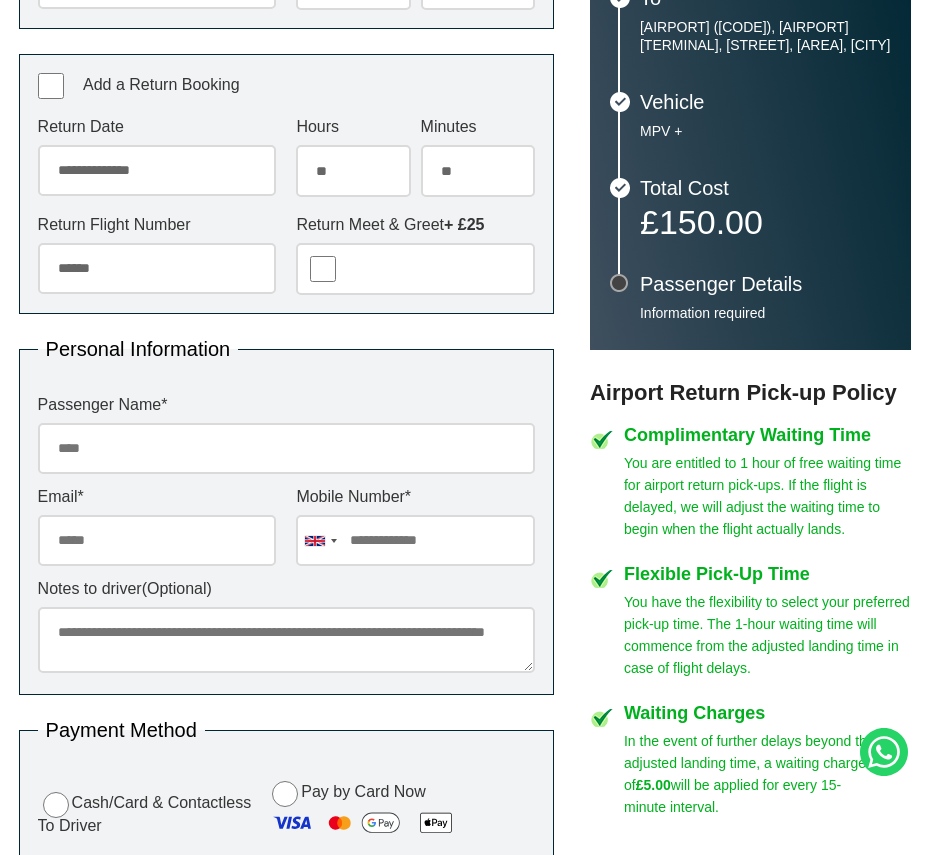 type on "******" 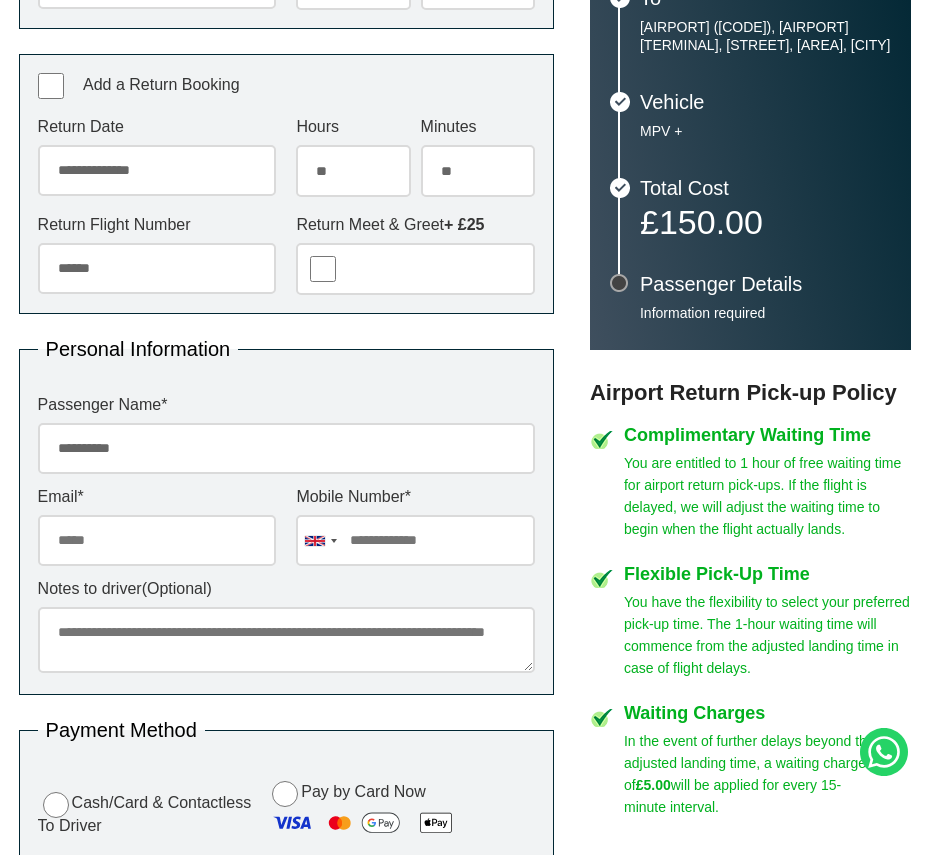 type on "**********" 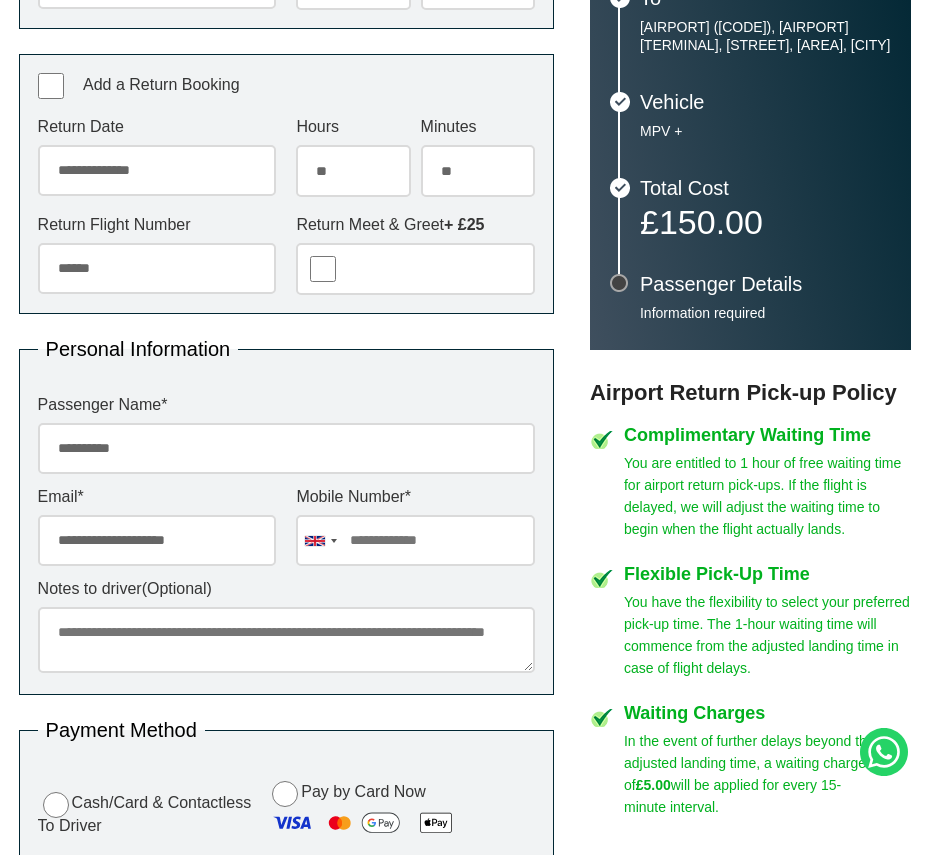 type on "**********" 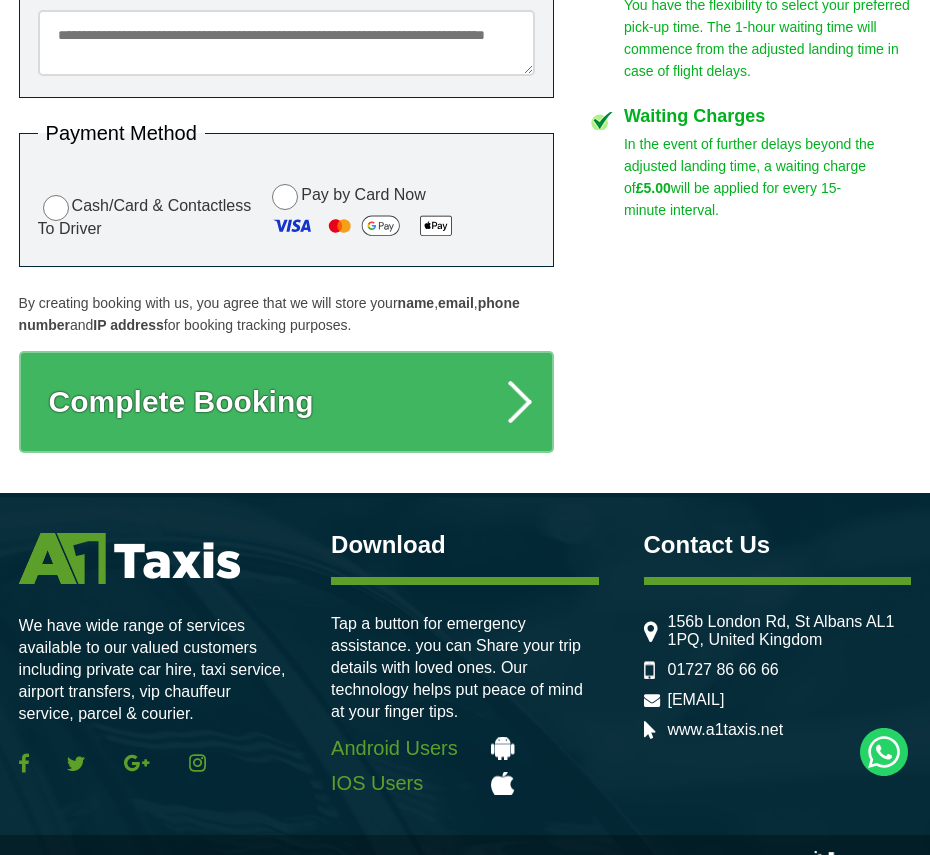 scroll, scrollTop: 1200, scrollLeft: 0, axis: vertical 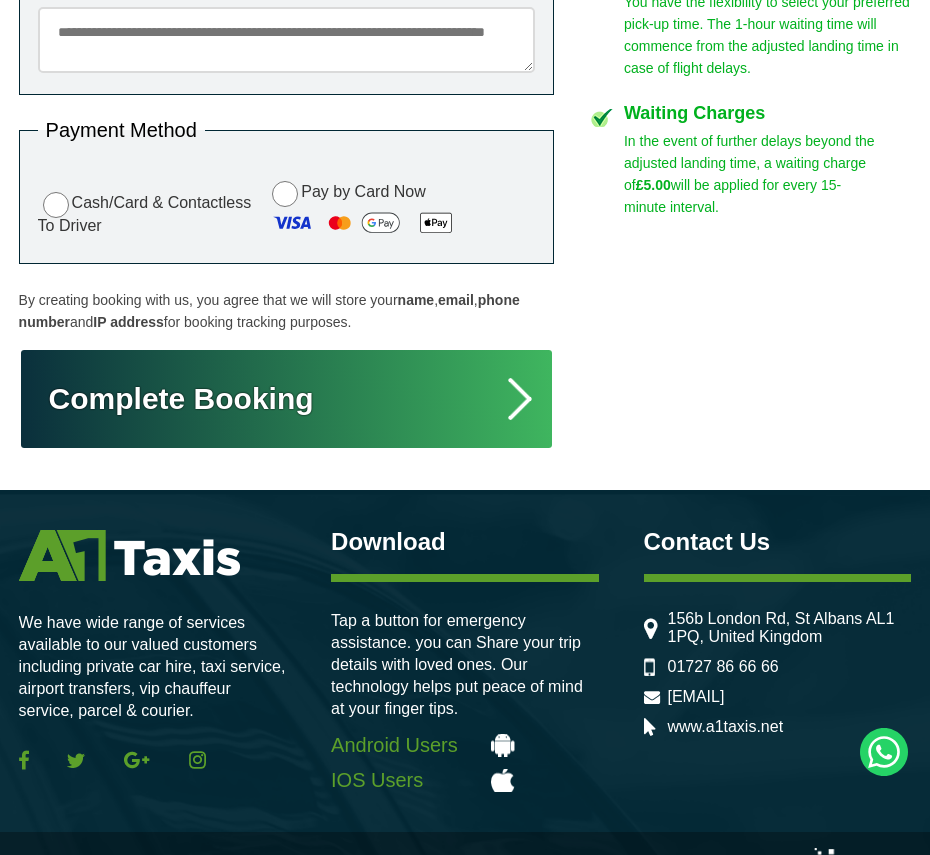click on "Complete Booking" at bounding box center (287, 399) 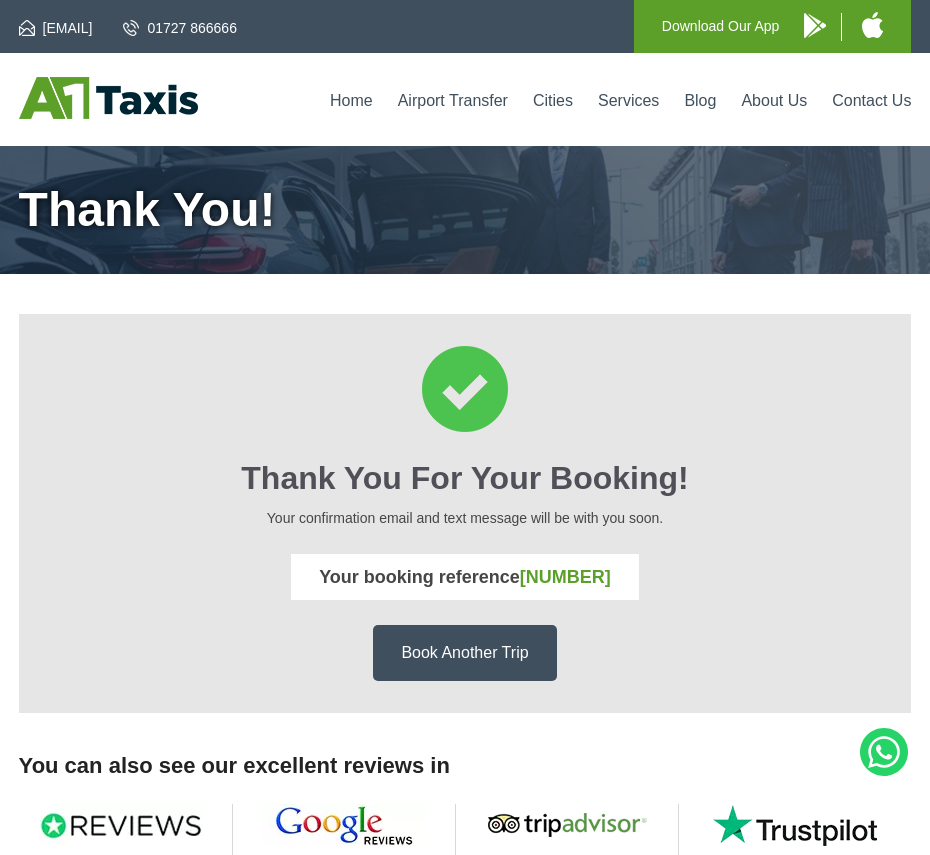 scroll, scrollTop: 0, scrollLeft: 0, axis: both 